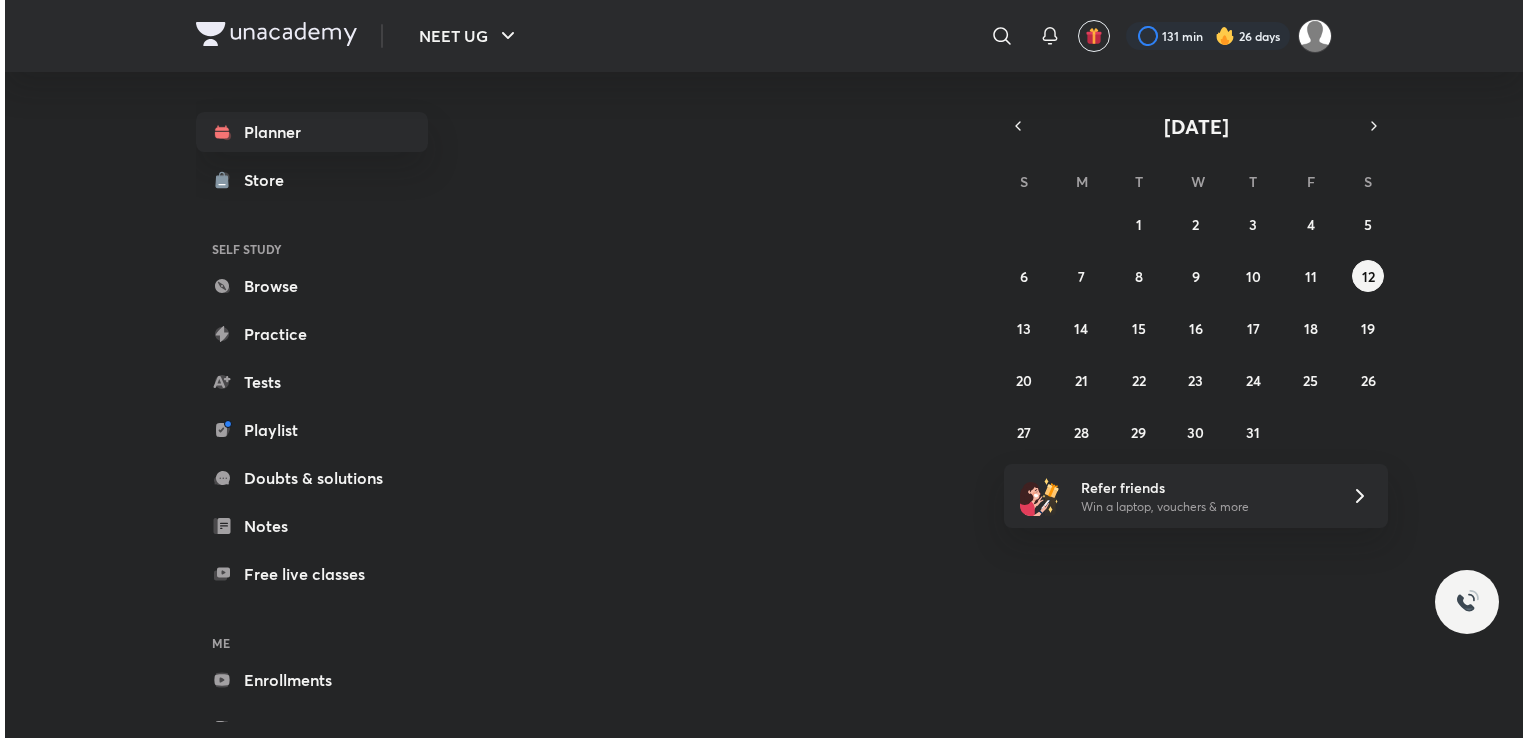 scroll, scrollTop: 0, scrollLeft: 0, axis: both 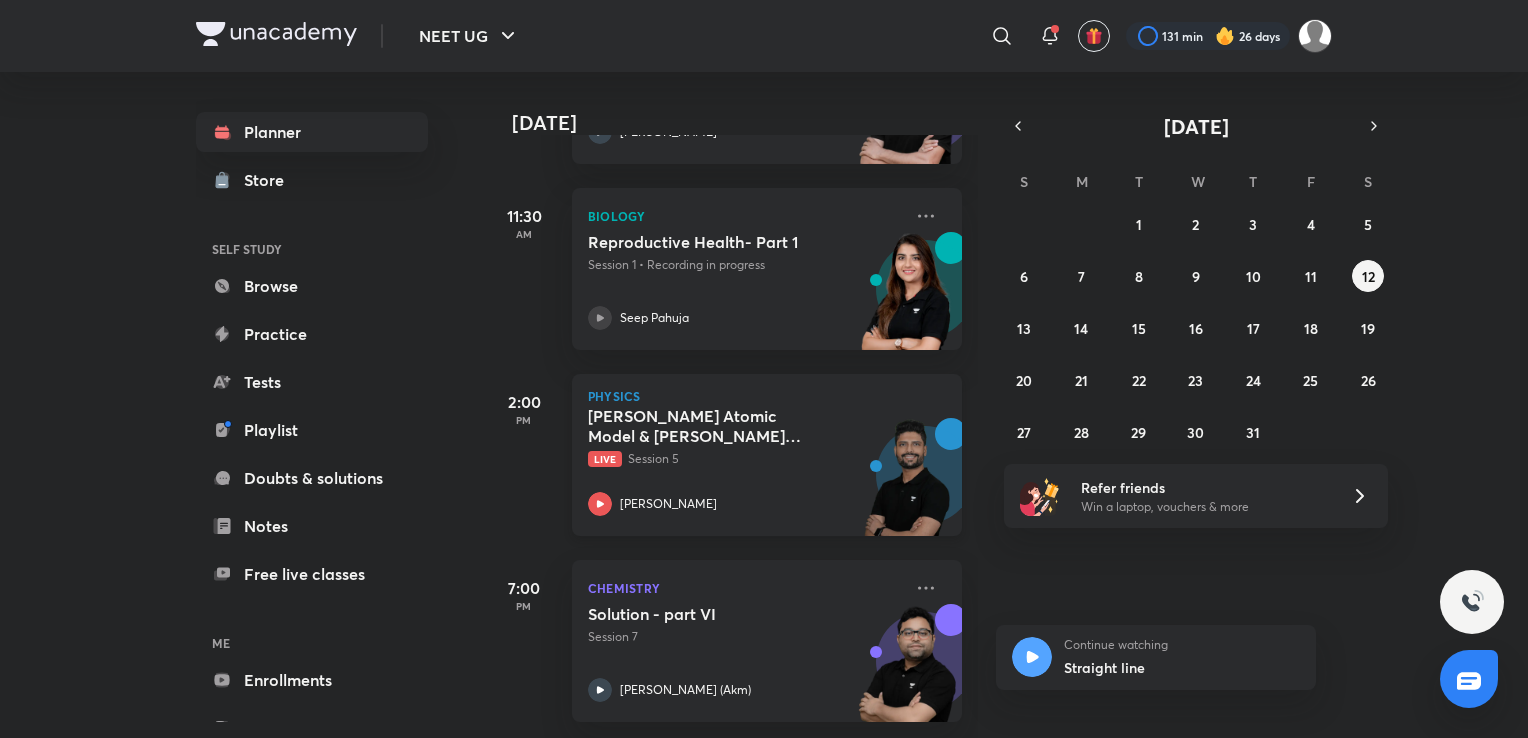 click on "[PERSON_NAME] Atomic Model & [PERSON_NAME] Postulates" at bounding box center (712, 426) 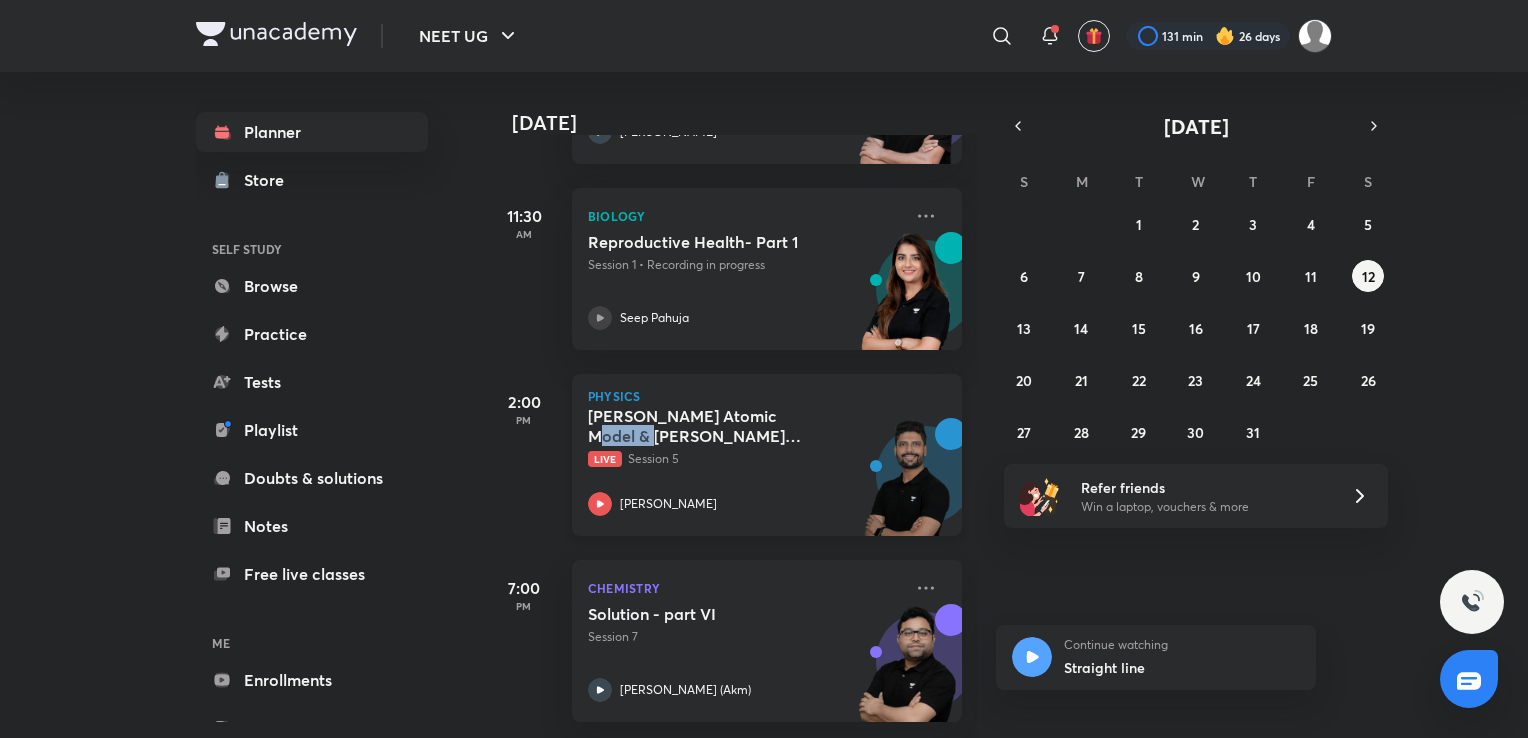 click on "[PERSON_NAME] Atomic Model & [PERSON_NAME] Postulates" at bounding box center (712, 426) 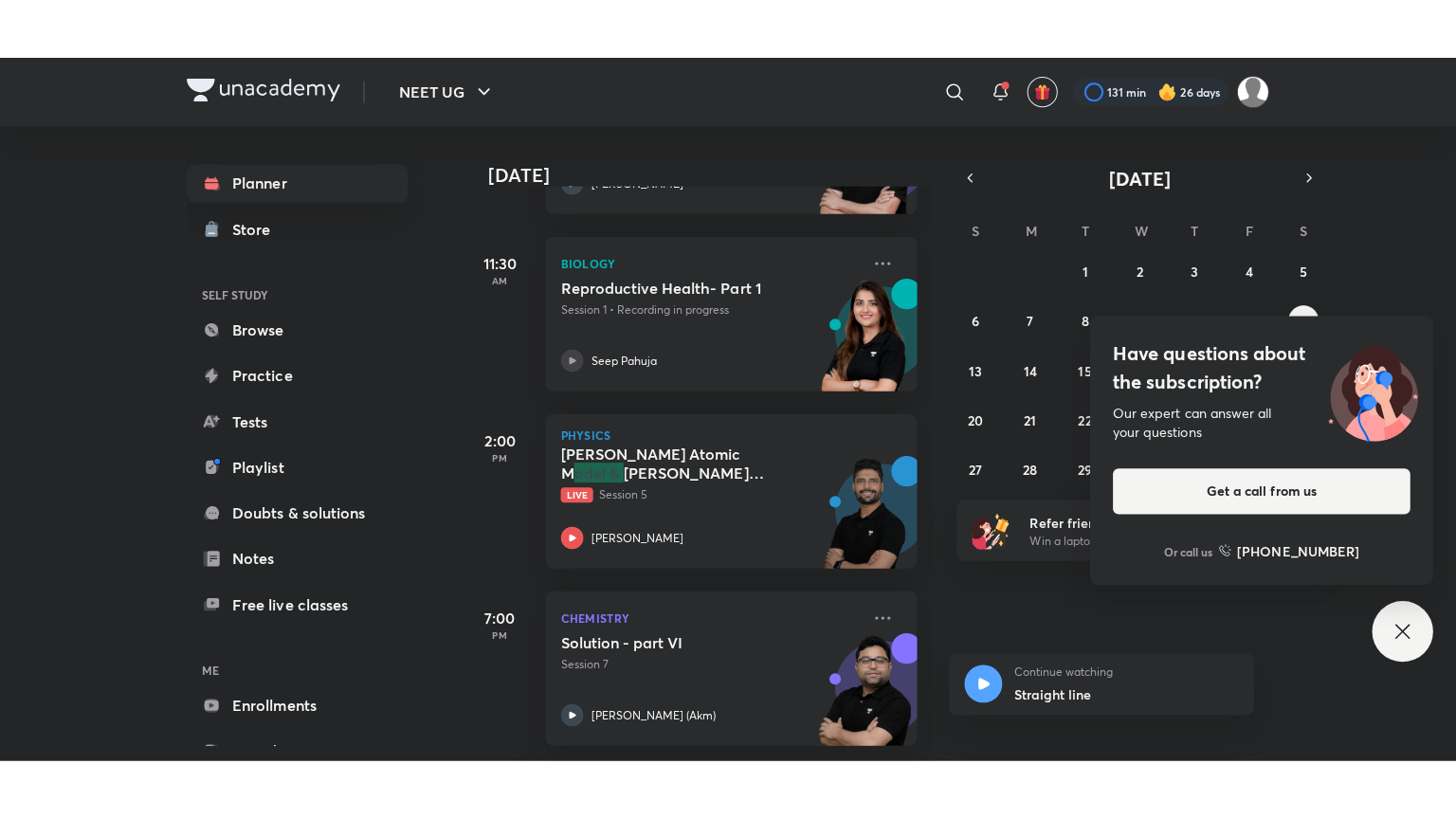 scroll, scrollTop: 308, scrollLeft: 0, axis: vertical 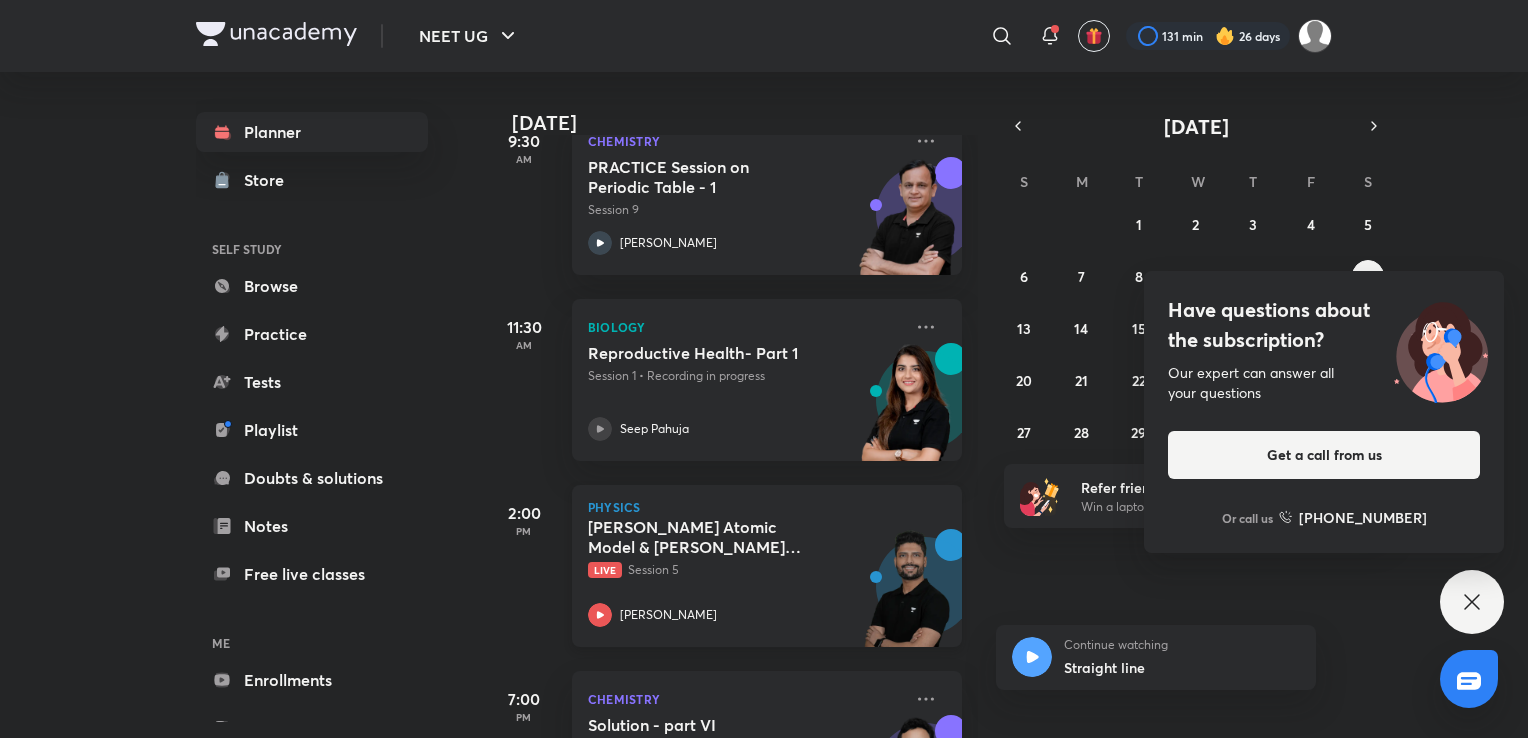 click on "Live Session 5" at bounding box center (745, 570) 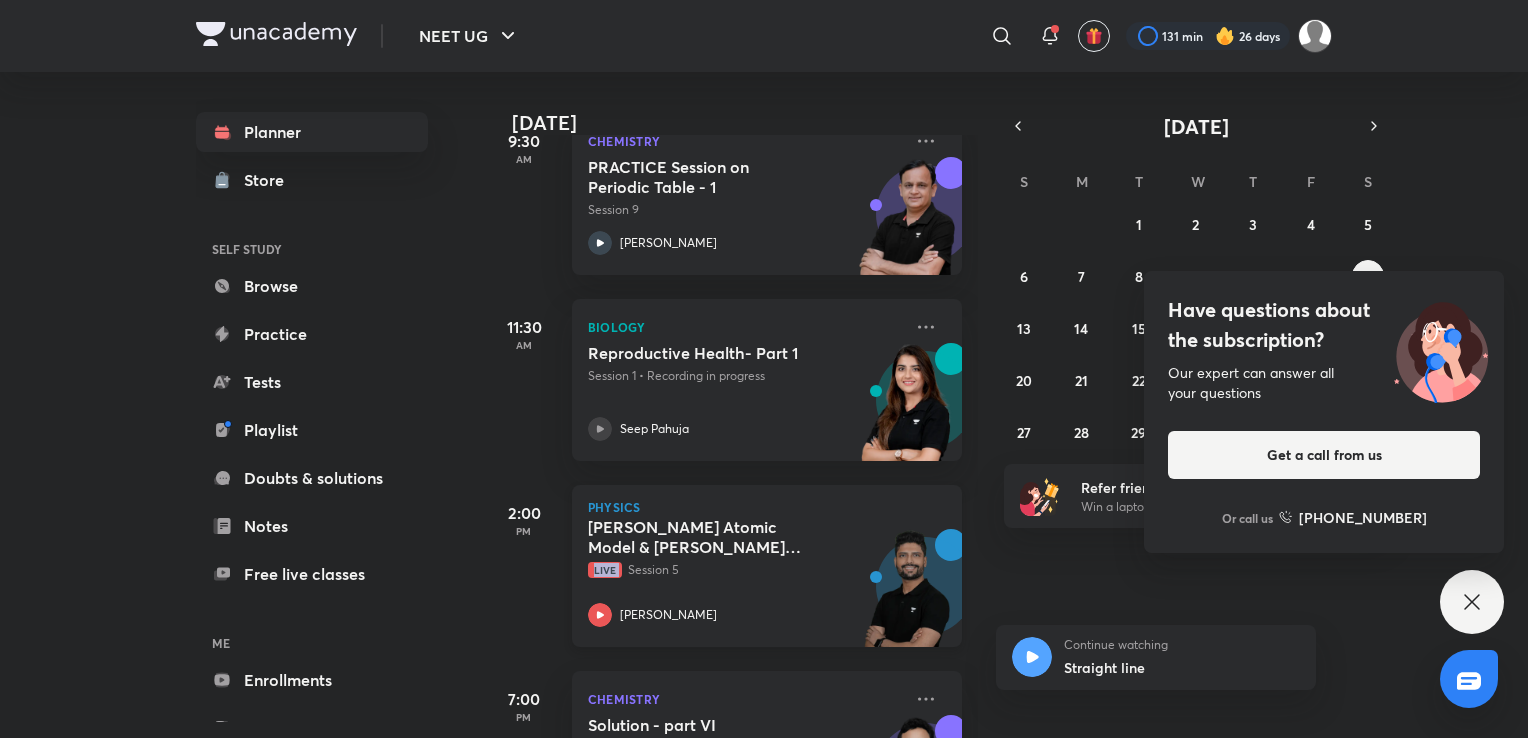 click on "Live Session 5" at bounding box center [745, 570] 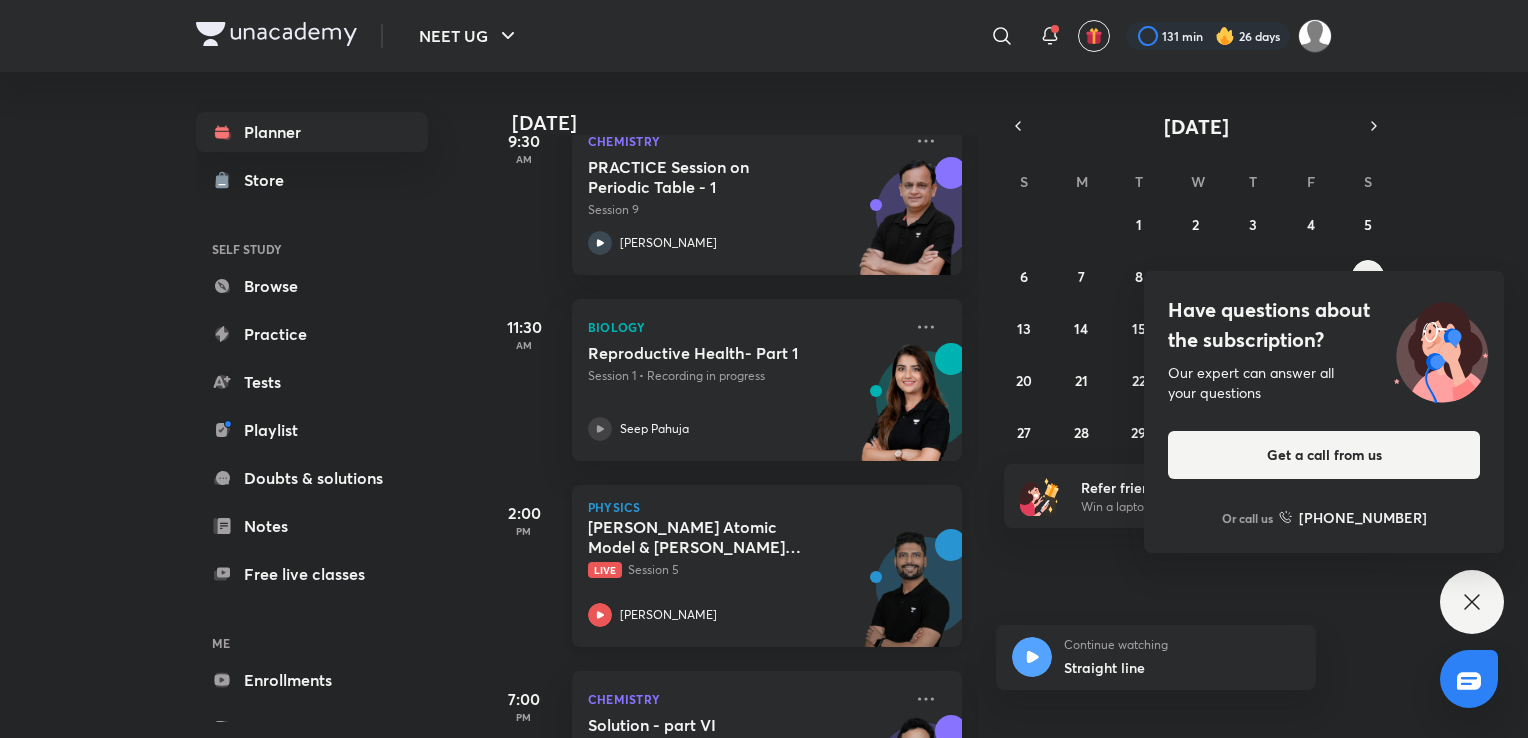 click on "Physics [PERSON_NAME] Atomic Model & [PERSON_NAME] Postulates Live Session 5 [PERSON_NAME]" at bounding box center [767, 566] 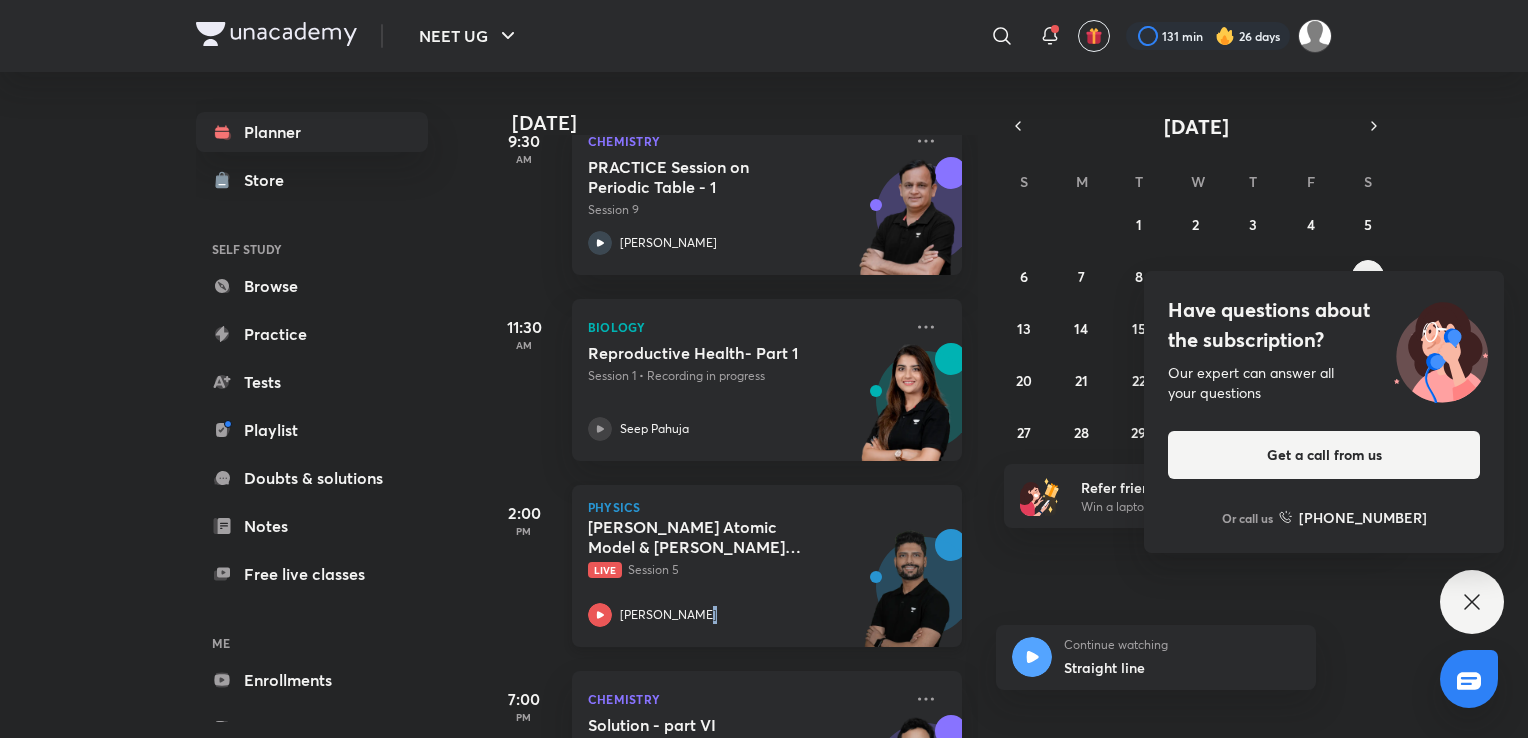 click on "Physics [PERSON_NAME] Atomic Model & [PERSON_NAME] Postulates Live Session 5 [PERSON_NAME]" at bounding box center [767, 566] 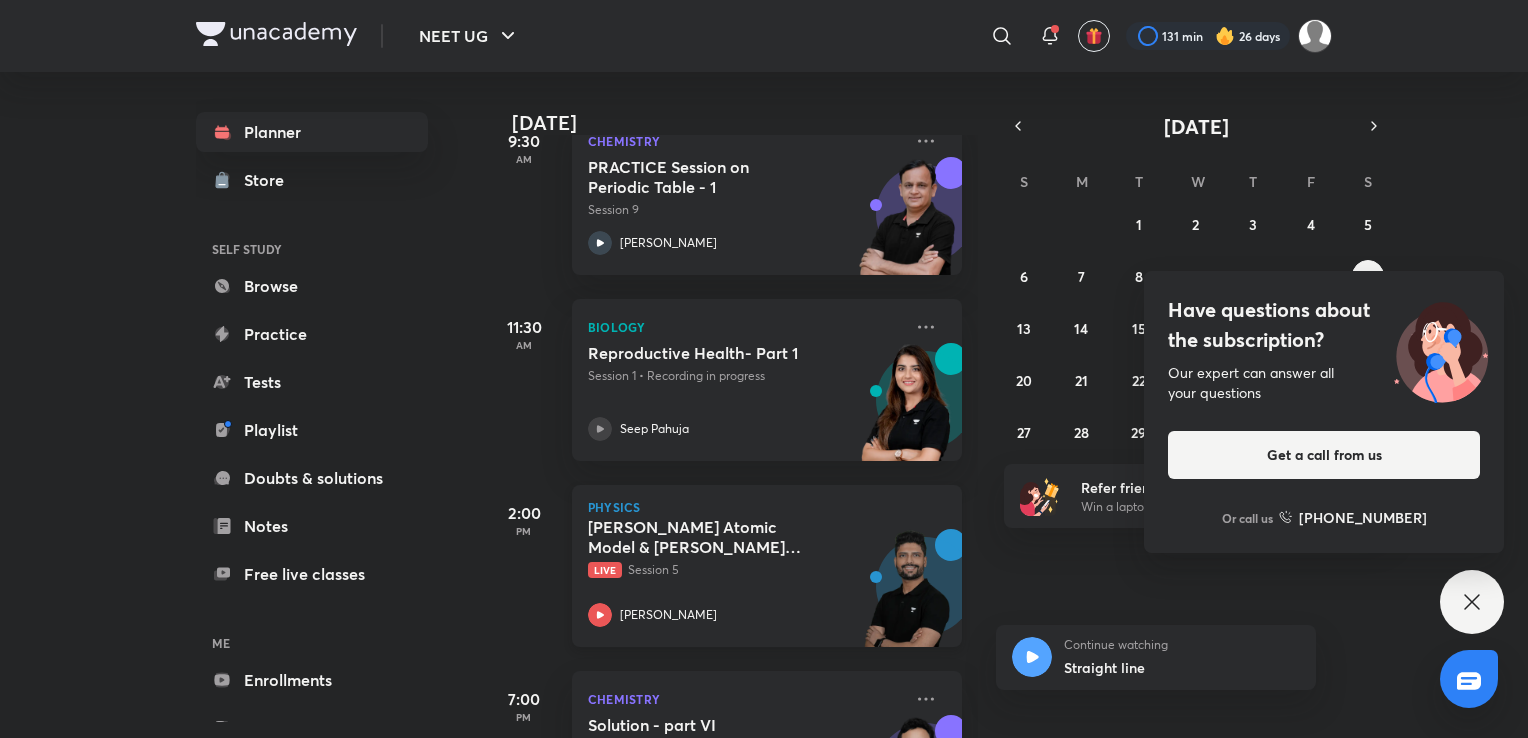 click on "[PERSON_NAME] Atomic Model & [PERSON_NAME] Postulates Live Session 5 [PERSON_NAME]" at bounding box center [745, 572] 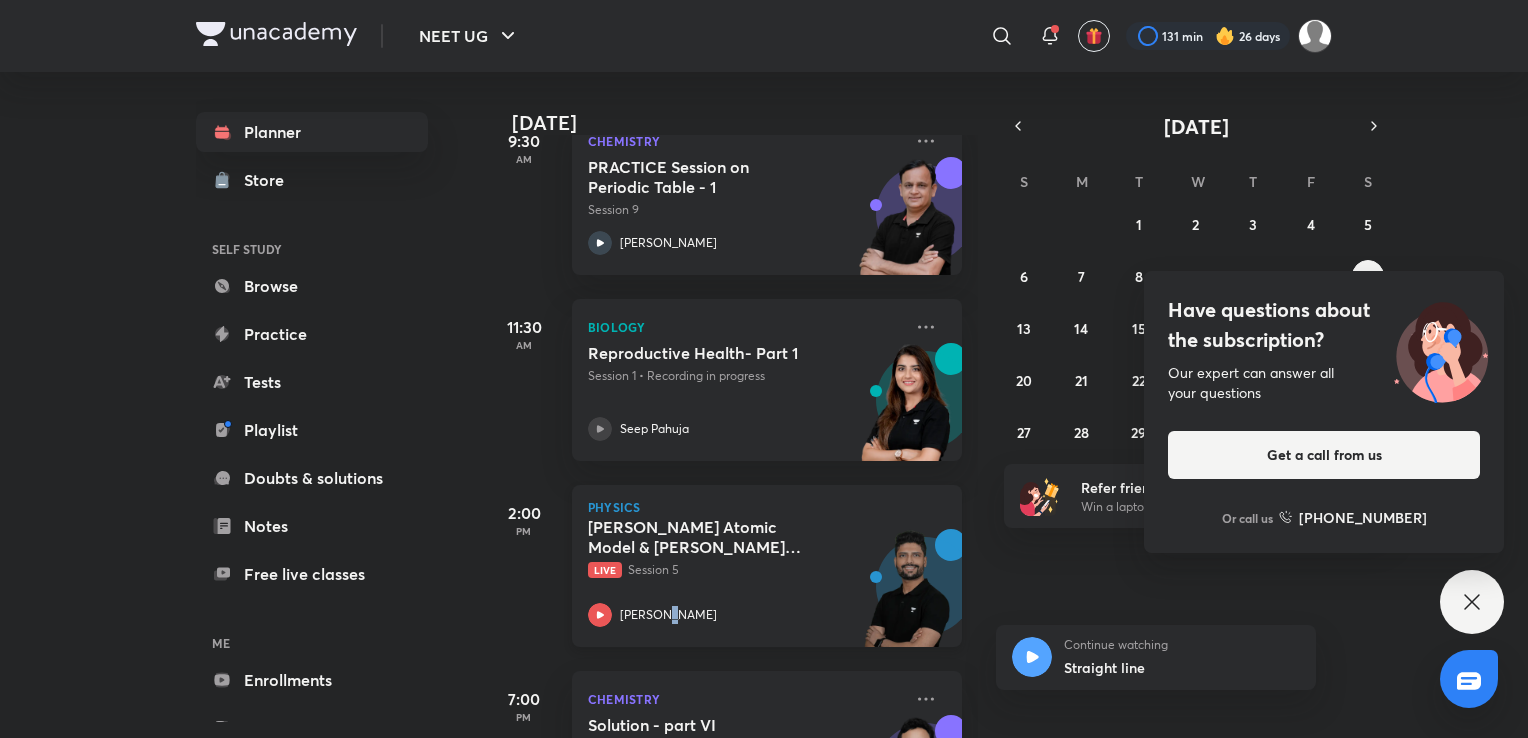 click on "[PERSON_NAME] Atomic Model & [PERSON_NAME] Postulates Live Session 5 [PERSON_NAME]" at bounding box center [745, 572] 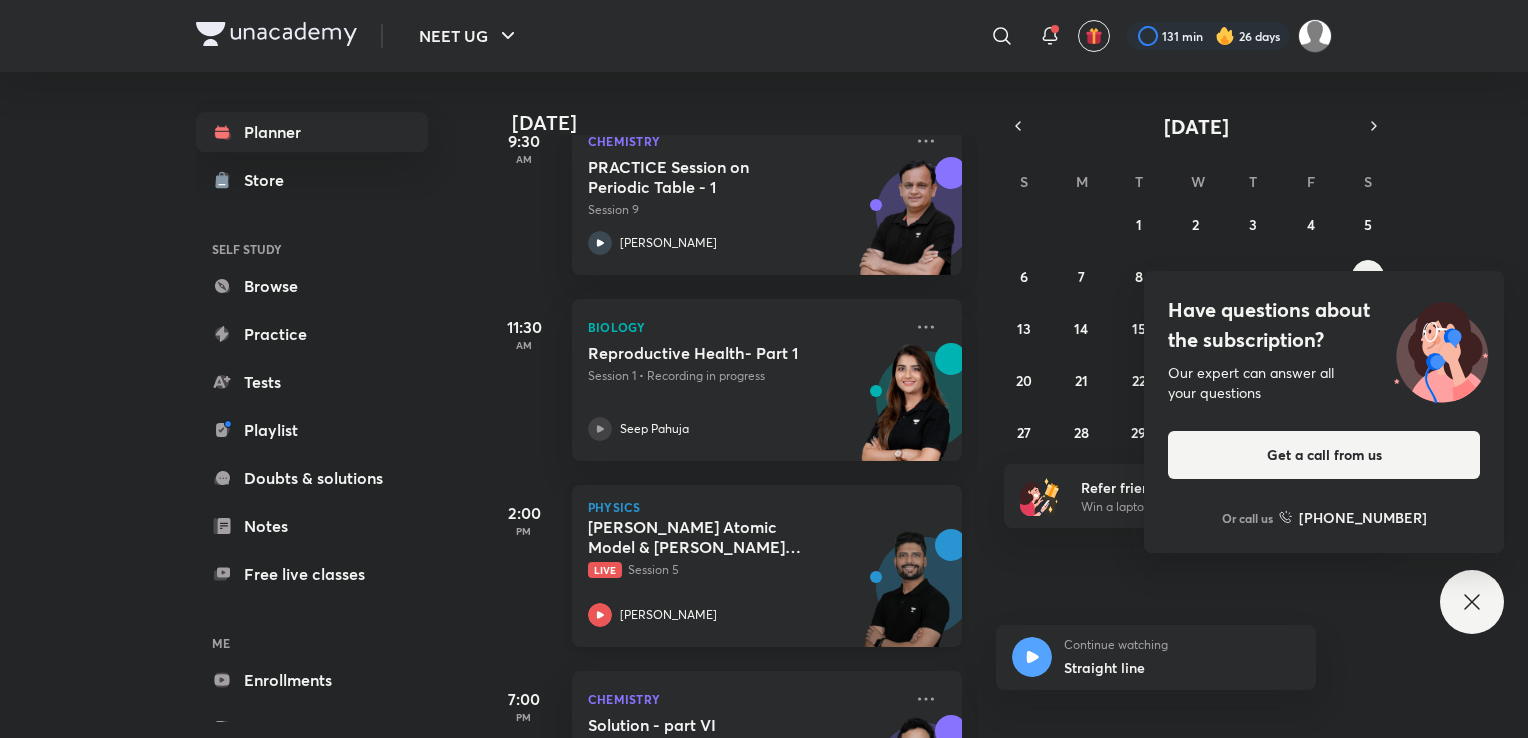 click on "[PERSON_NAME] Atomic Model & [PERSON_NAME] Postulates Live Session 5 [PERSON_NAME]" at bounding box center [745, 572] 